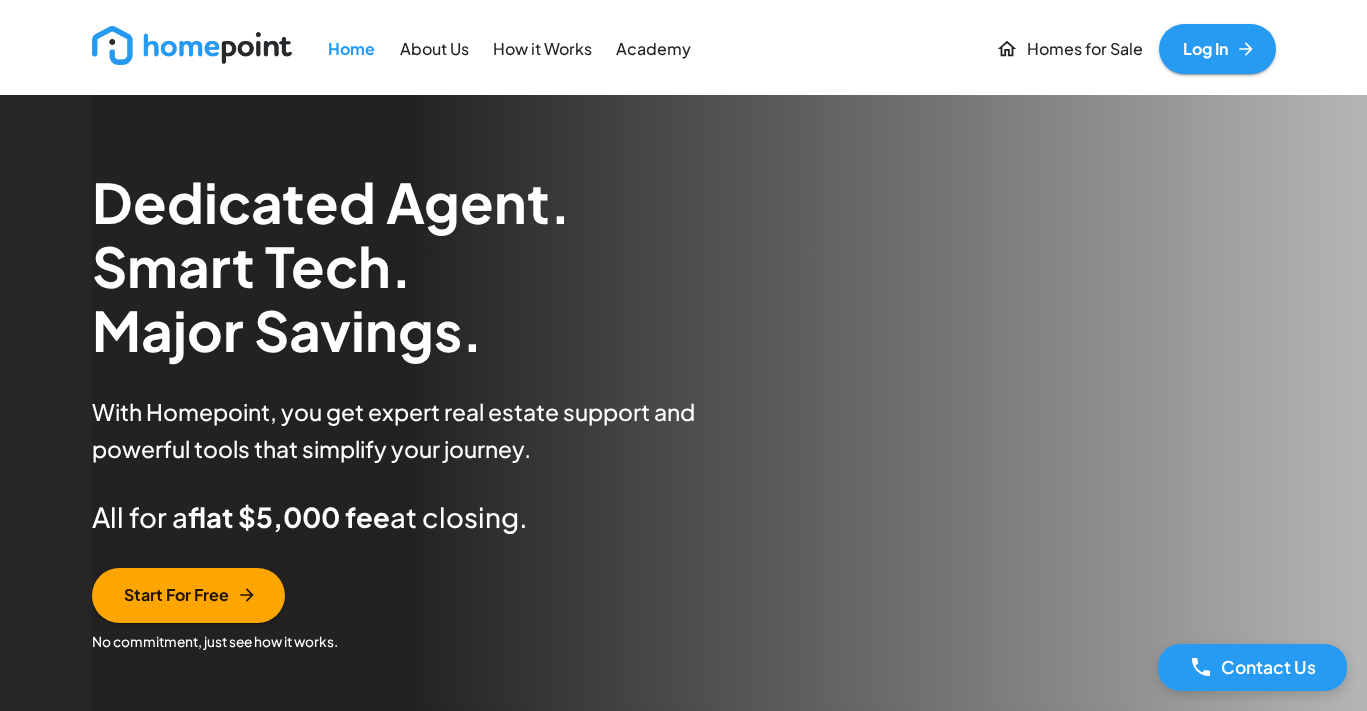 scroll, scrollTop: 0, scrollLeft: 0, axis: both 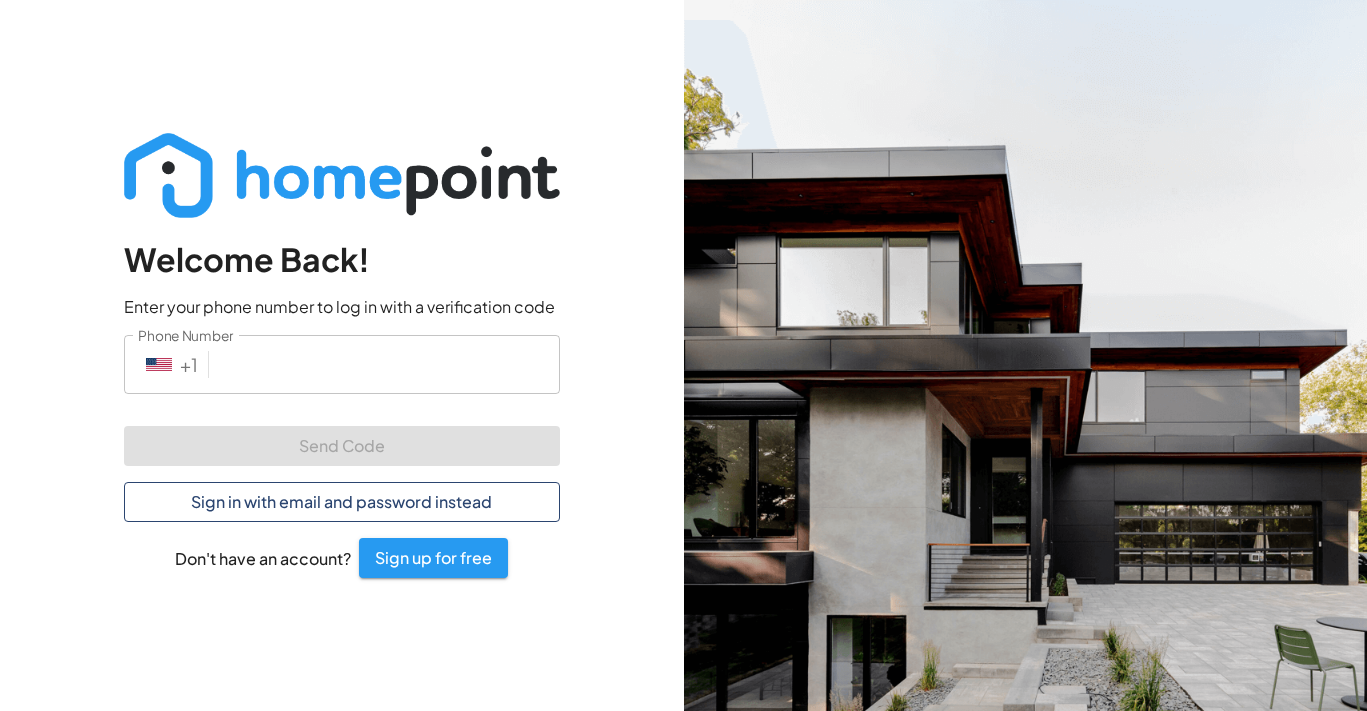 click on "Sign in with email and password instead" at bounding box center [342, 502] 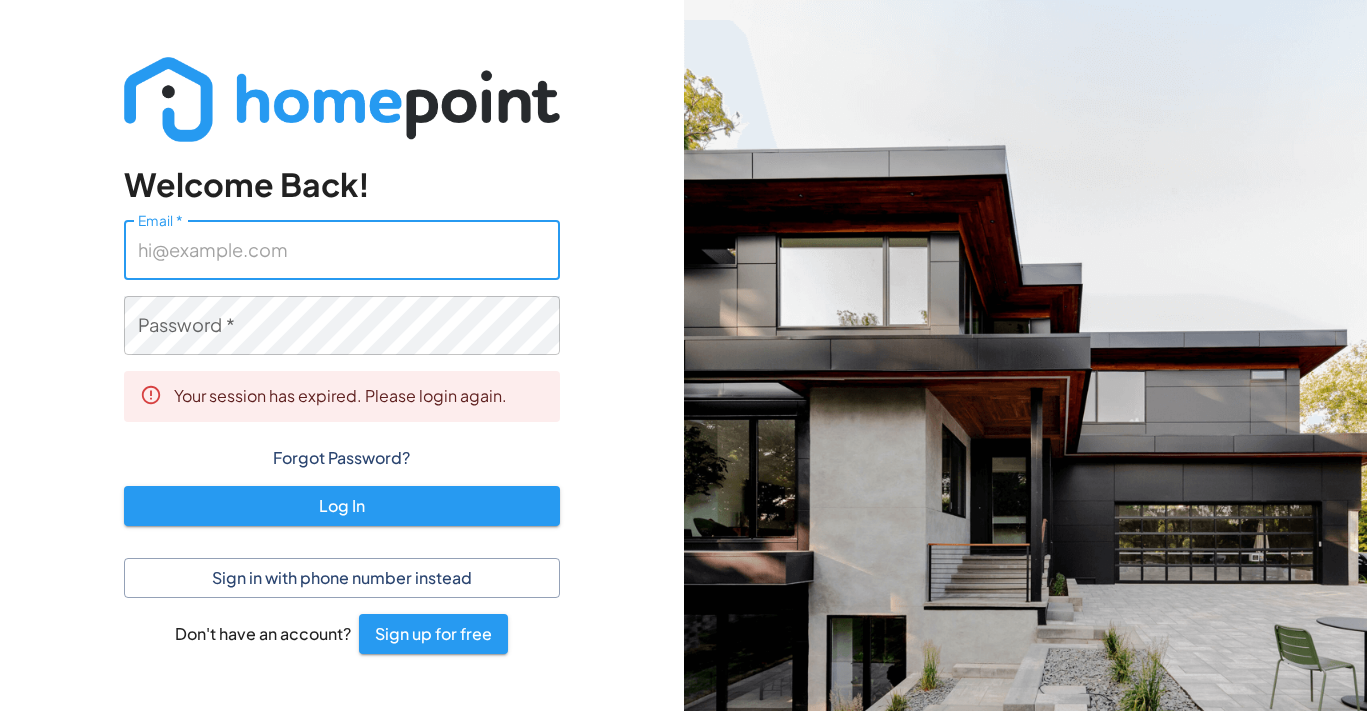 click on "Email *" at bounding box center (342, 249) 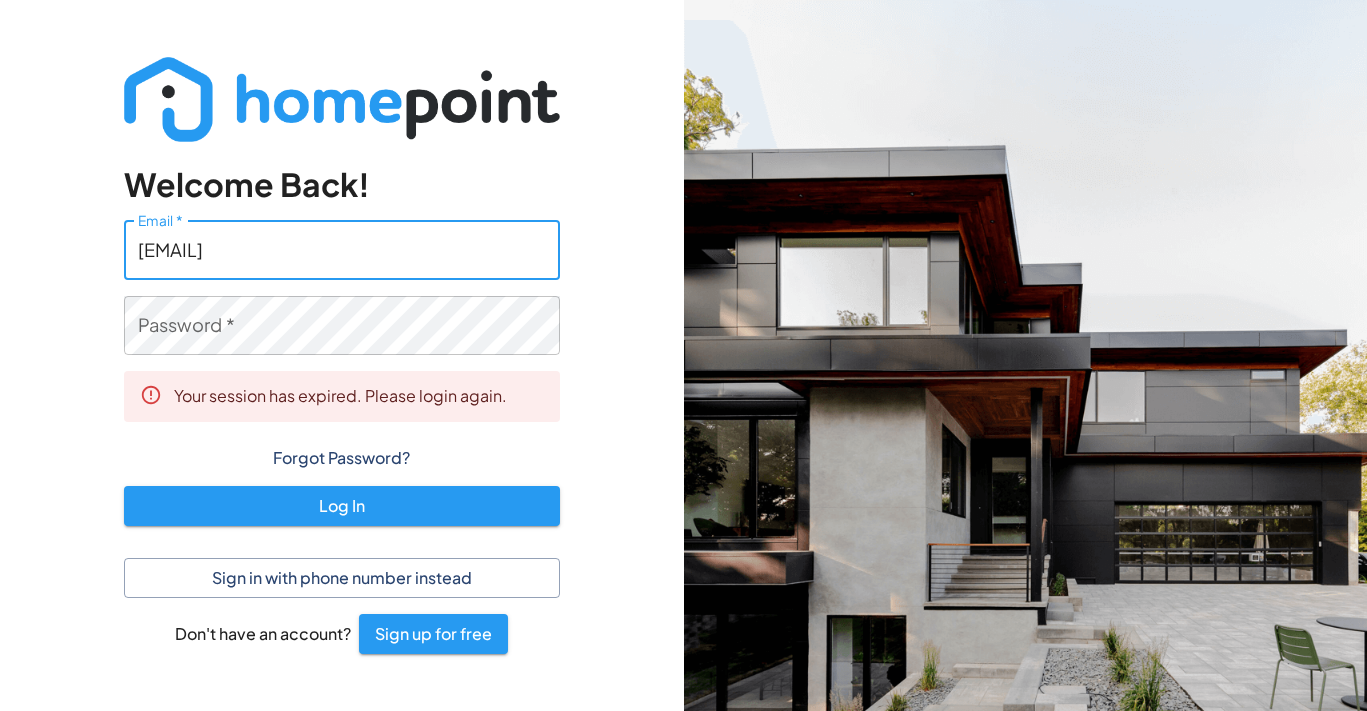 type on "[EMAIL]" 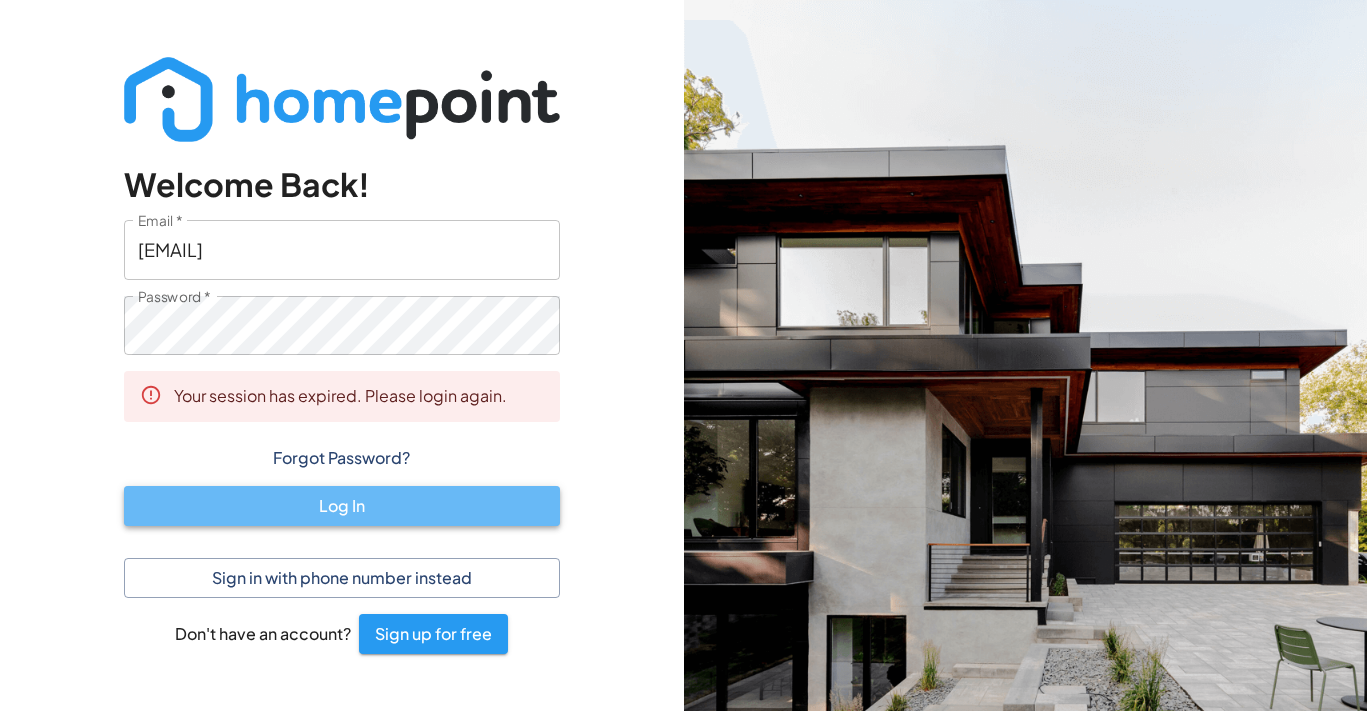 click on "Log In" at bounding box center (342, 506) 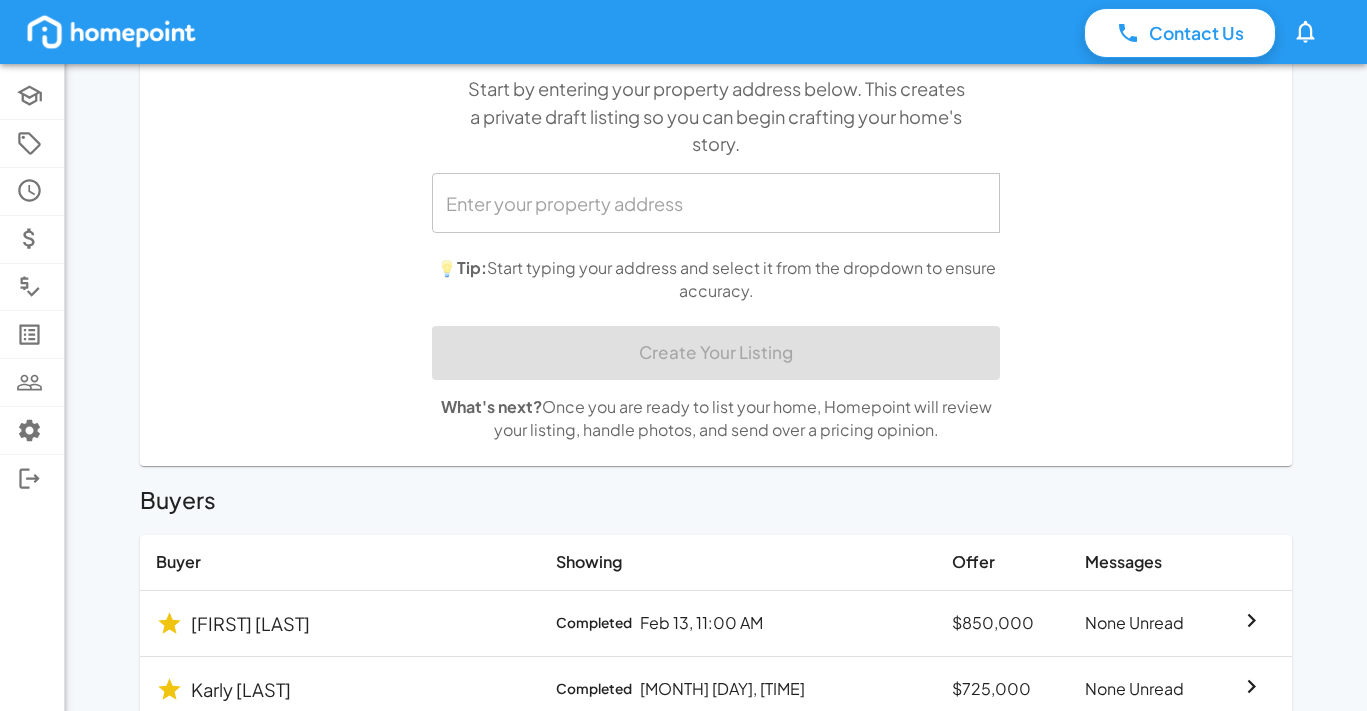 scroll, scrollTop: 0, scrollLeft: 0, axis: both 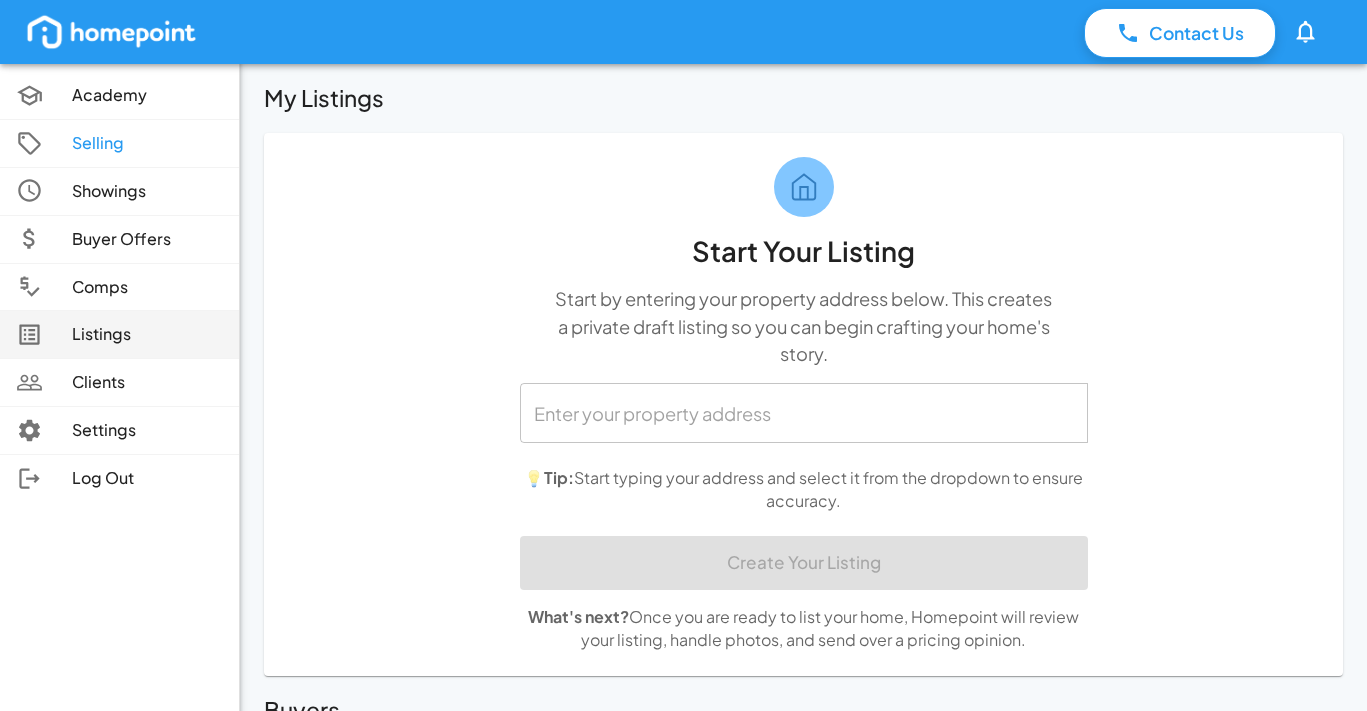 click on "Listings" at bounding box center [147, 334] 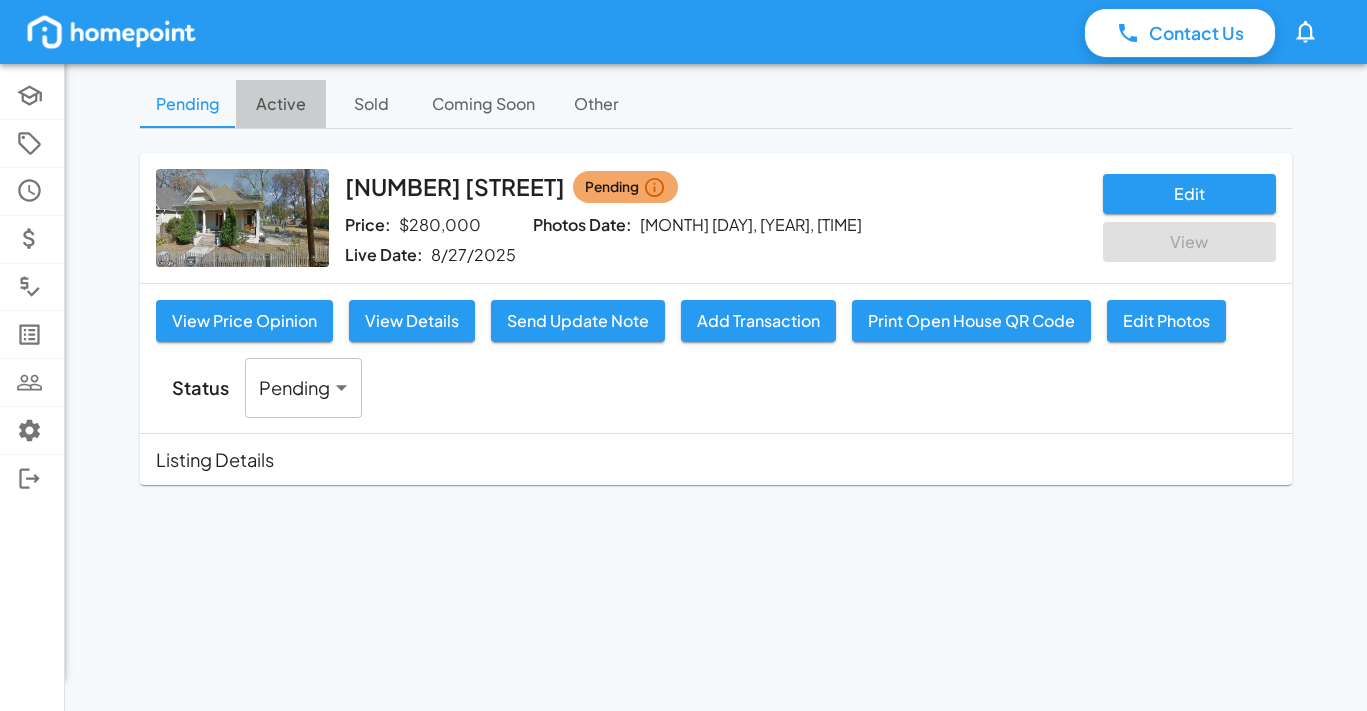 click on "Active" at bounding box center [281, 104] 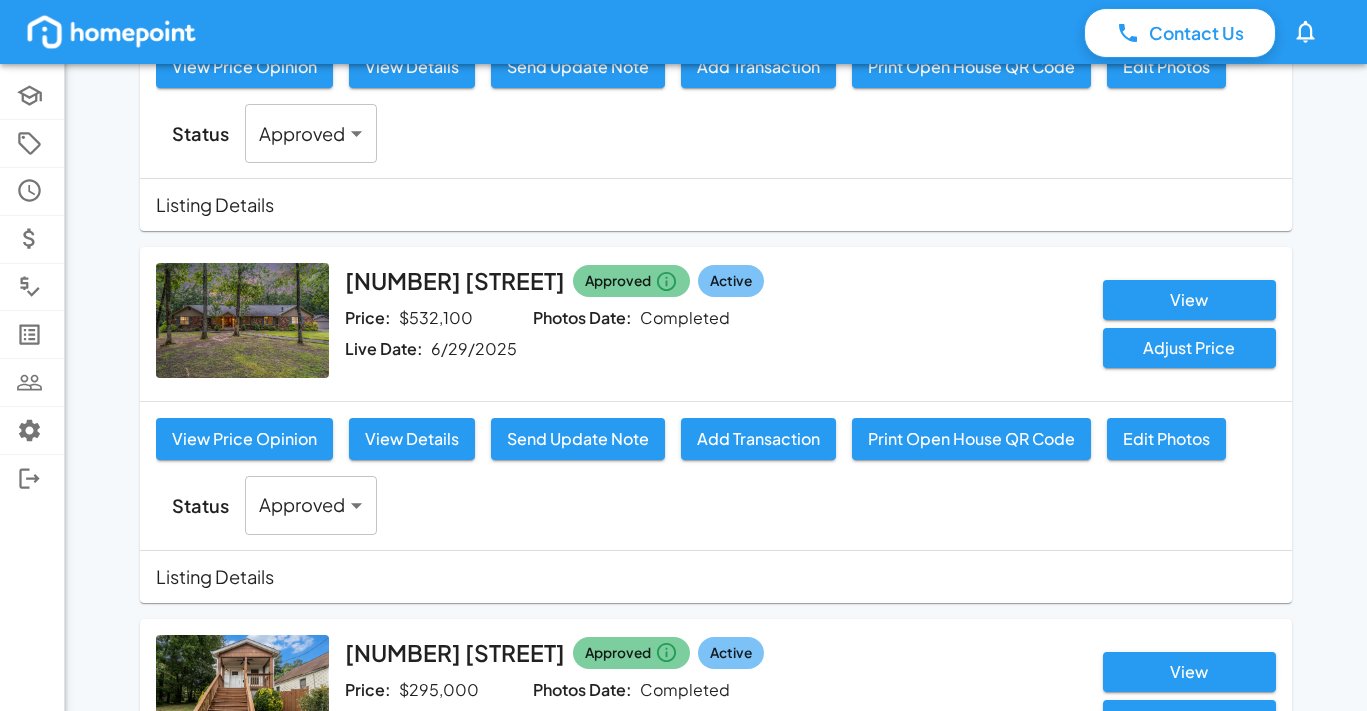 scroll, scrollTop: 859, scrollLeft: 0, axis: vertical 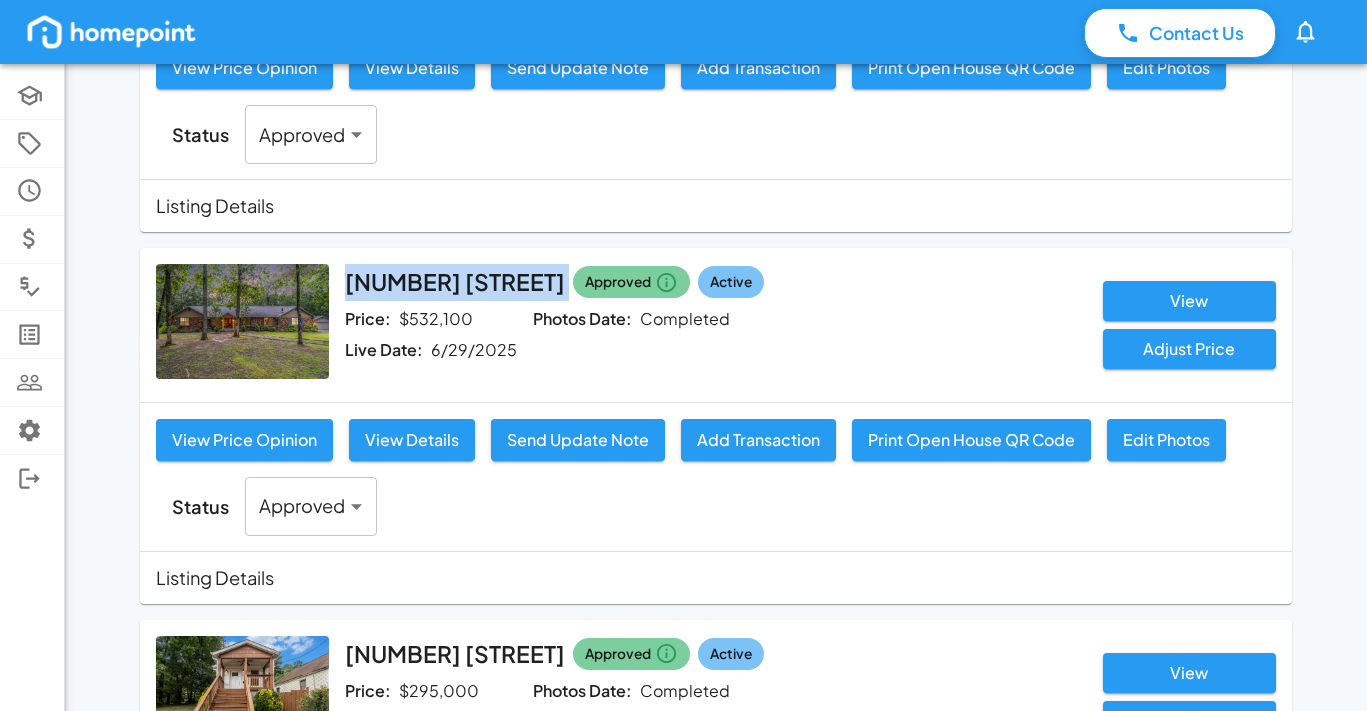 drag, startPoint x: 348, startPoint y: 265, endPoint x: 630, endPoint y: 261, distance: 282.02838 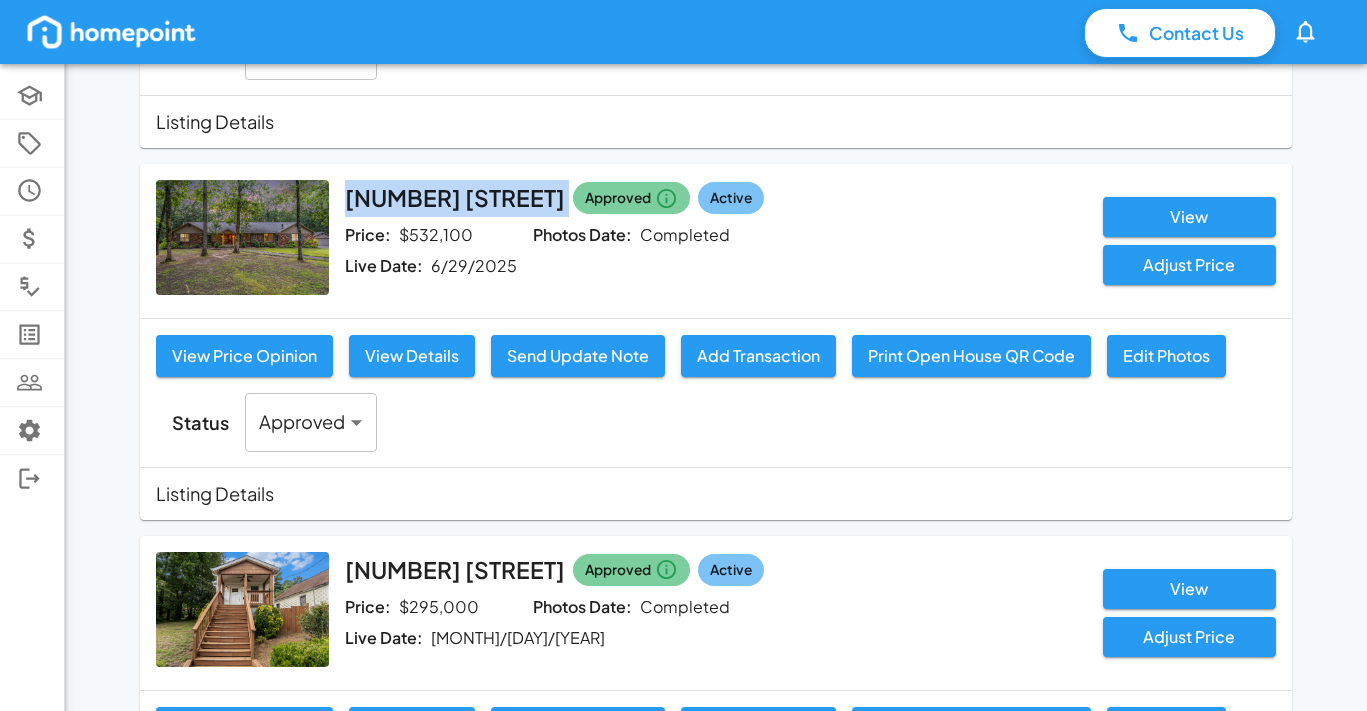 scroll, scrollTop: 942, scrollLeft: 0, axis: vertical 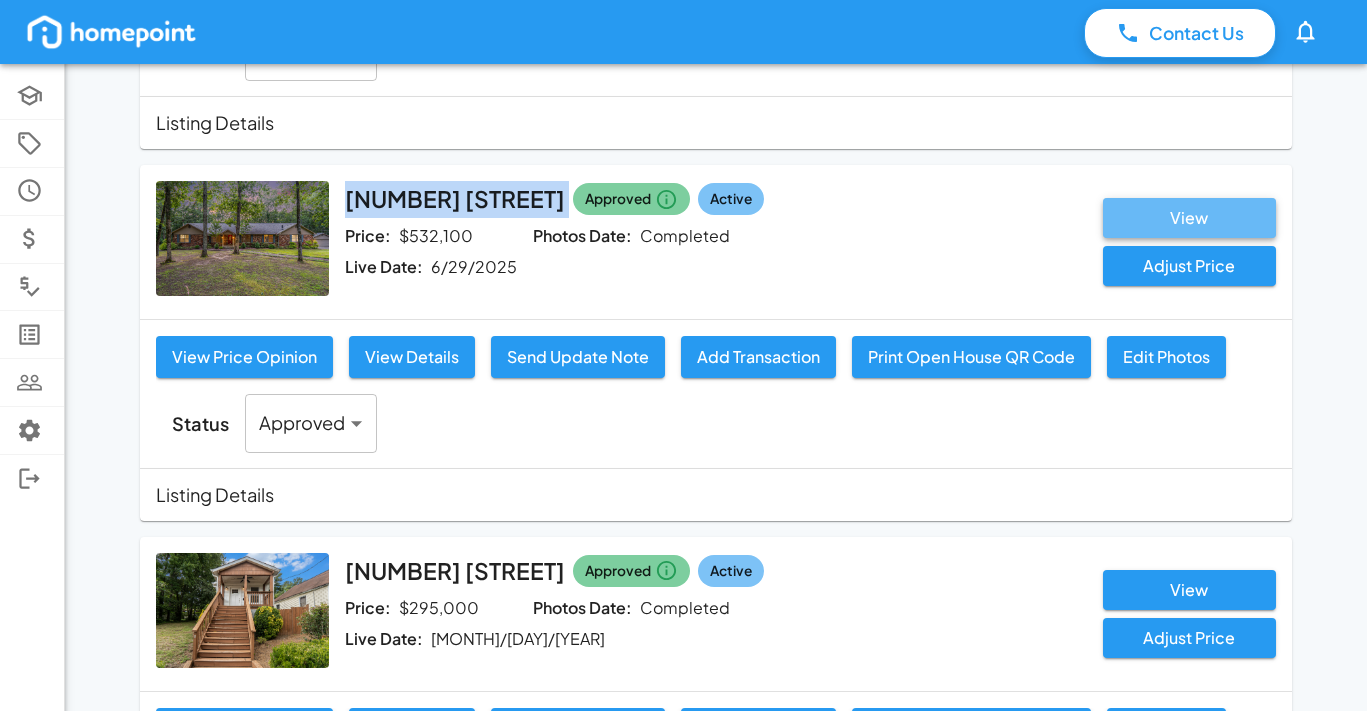 click on "View" at bounding box center (1189, 218) 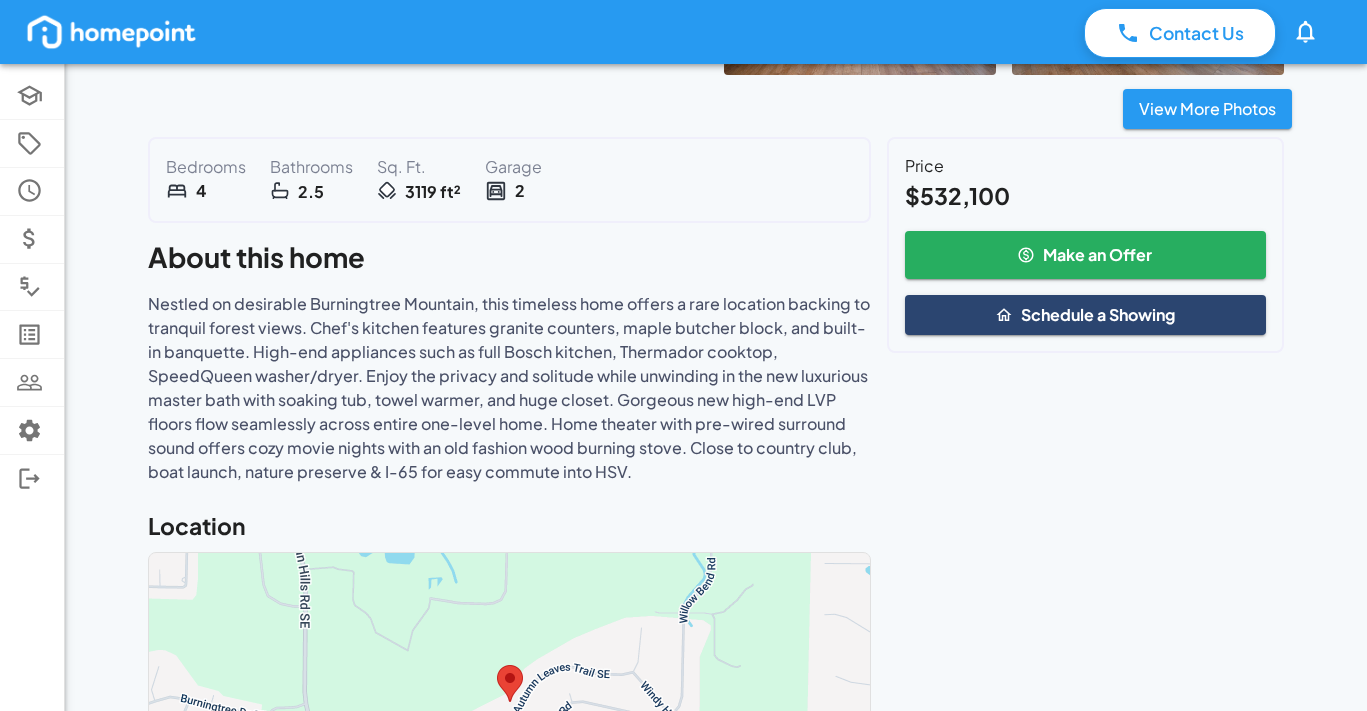 scroll, scrollTop: 0, scrollLeft: 0, axis: both 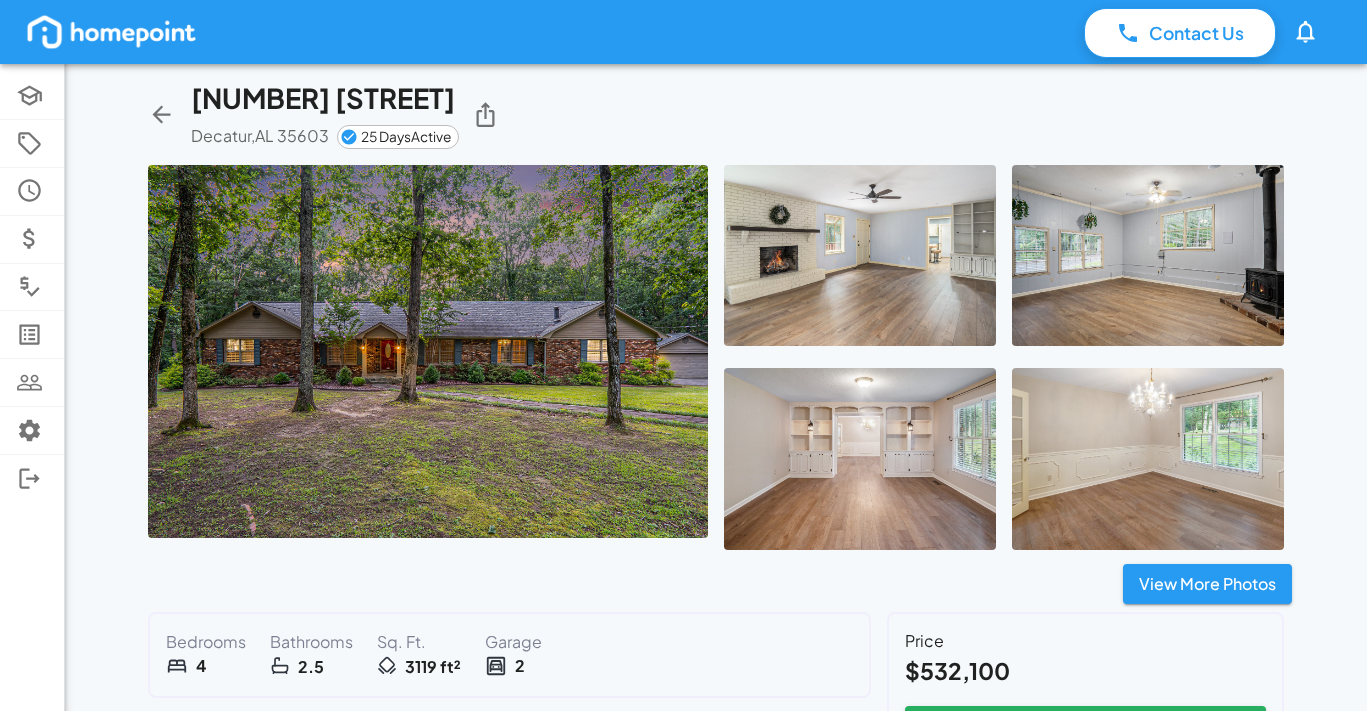 click 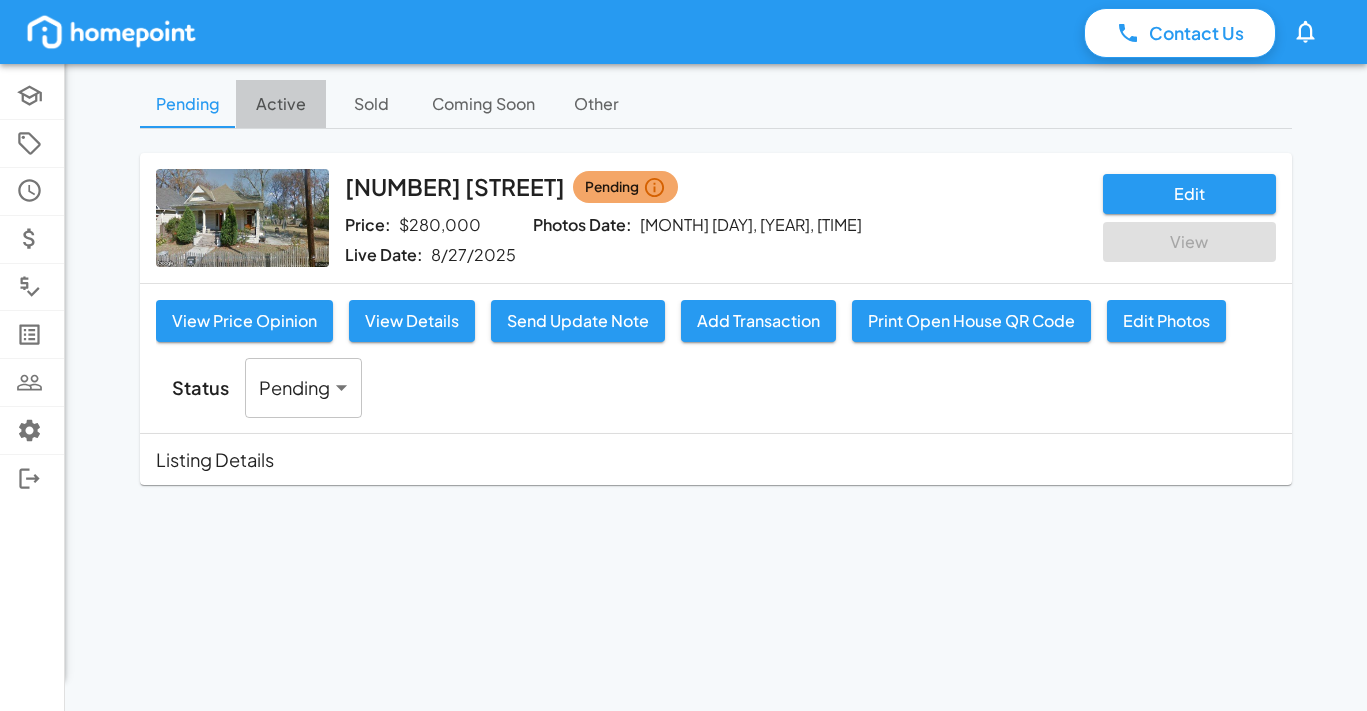 click on "Active" at bounding box center [281, 104] 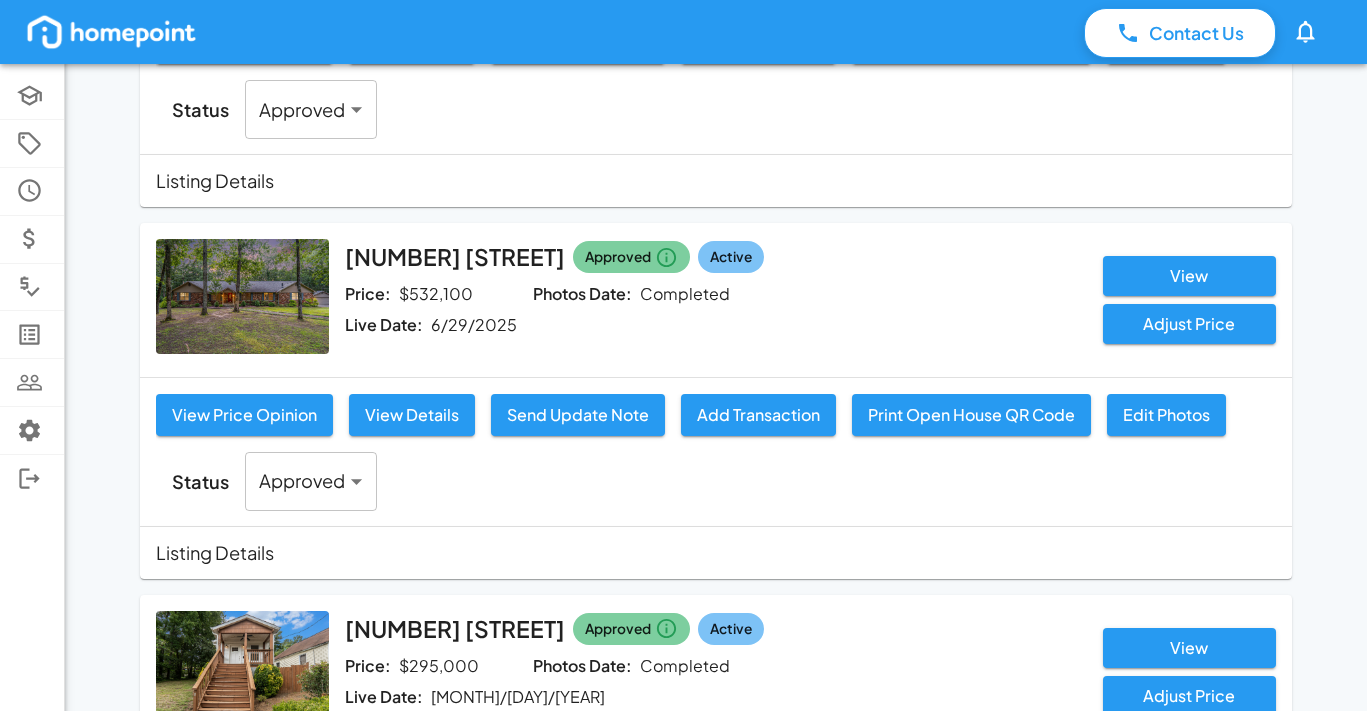 scroll, scrollTop: 896, scrollLeft: 0, axis: vertical 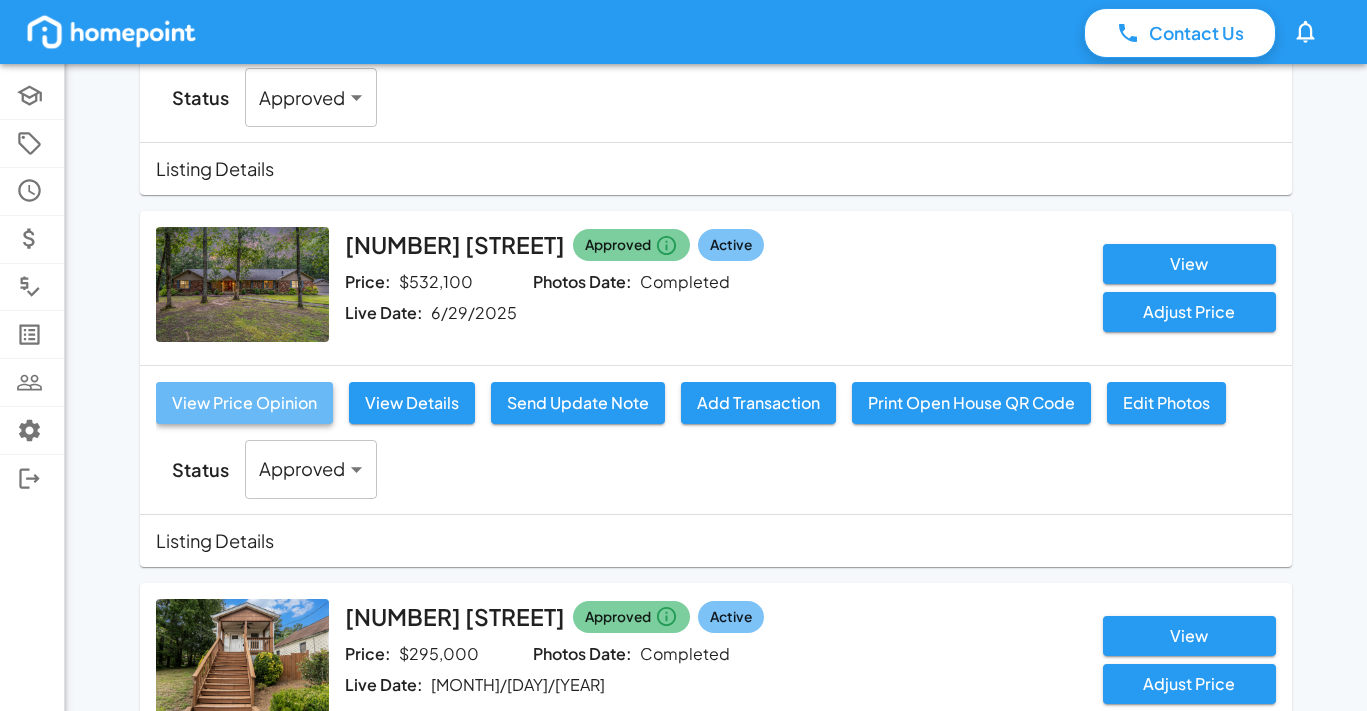 click on "View Price Opinion" at bounding box center (244, 403) 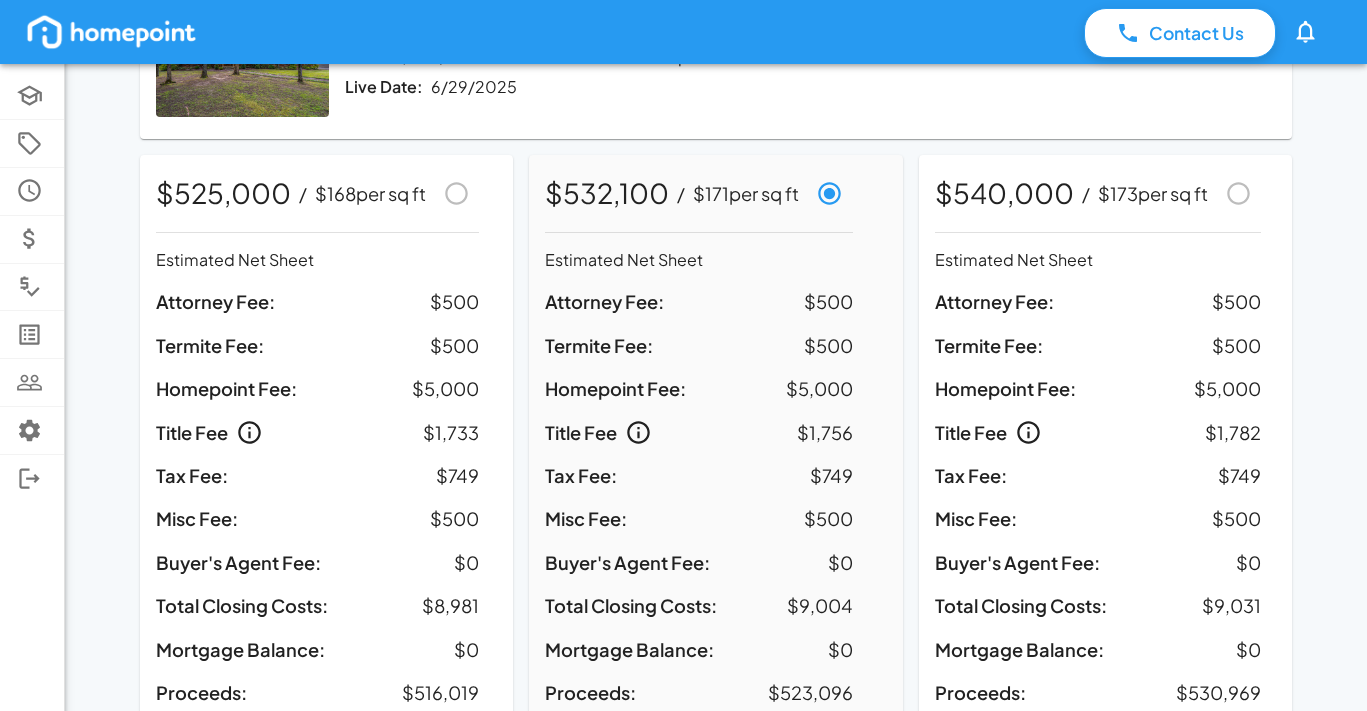 scroll, scrollTop: 0, scrollLeft: 0, axis: both 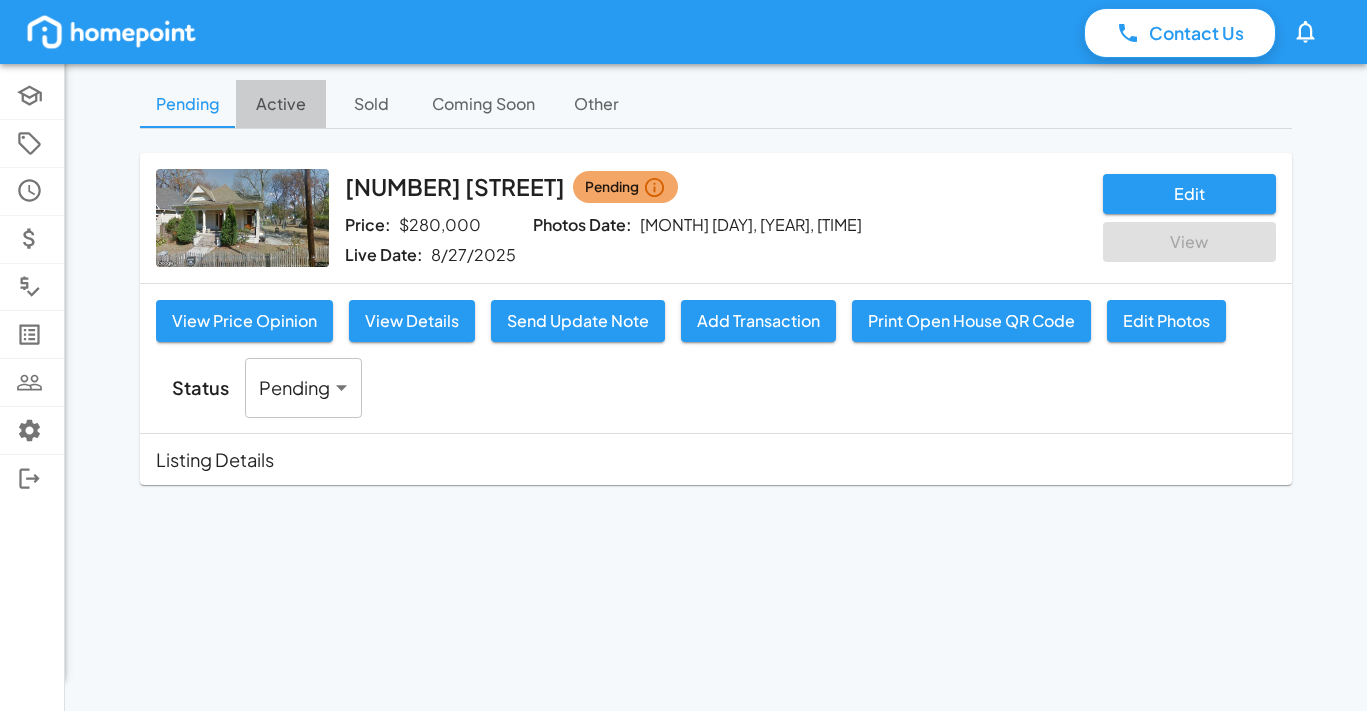 click on "Active" at bounding box center [281, 104] 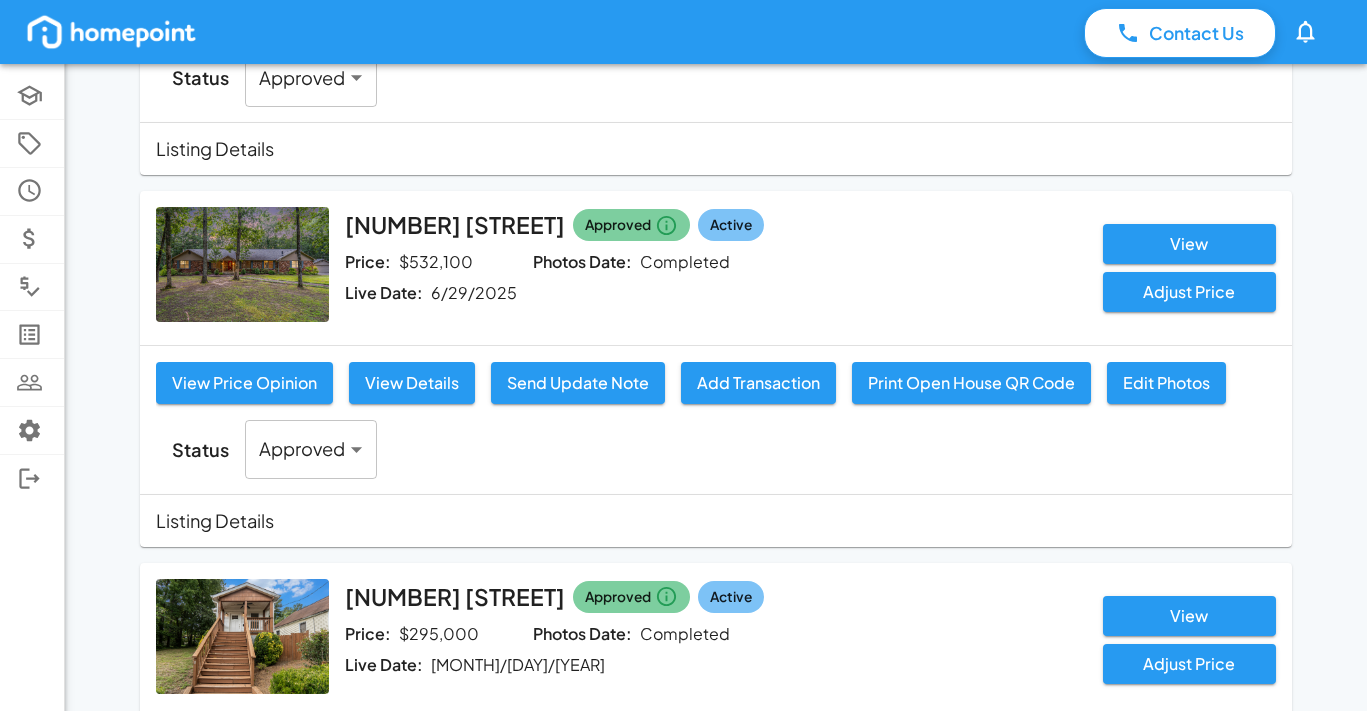 scroll, scrollTop: 914, scrollLeft: 0, axis: vertical 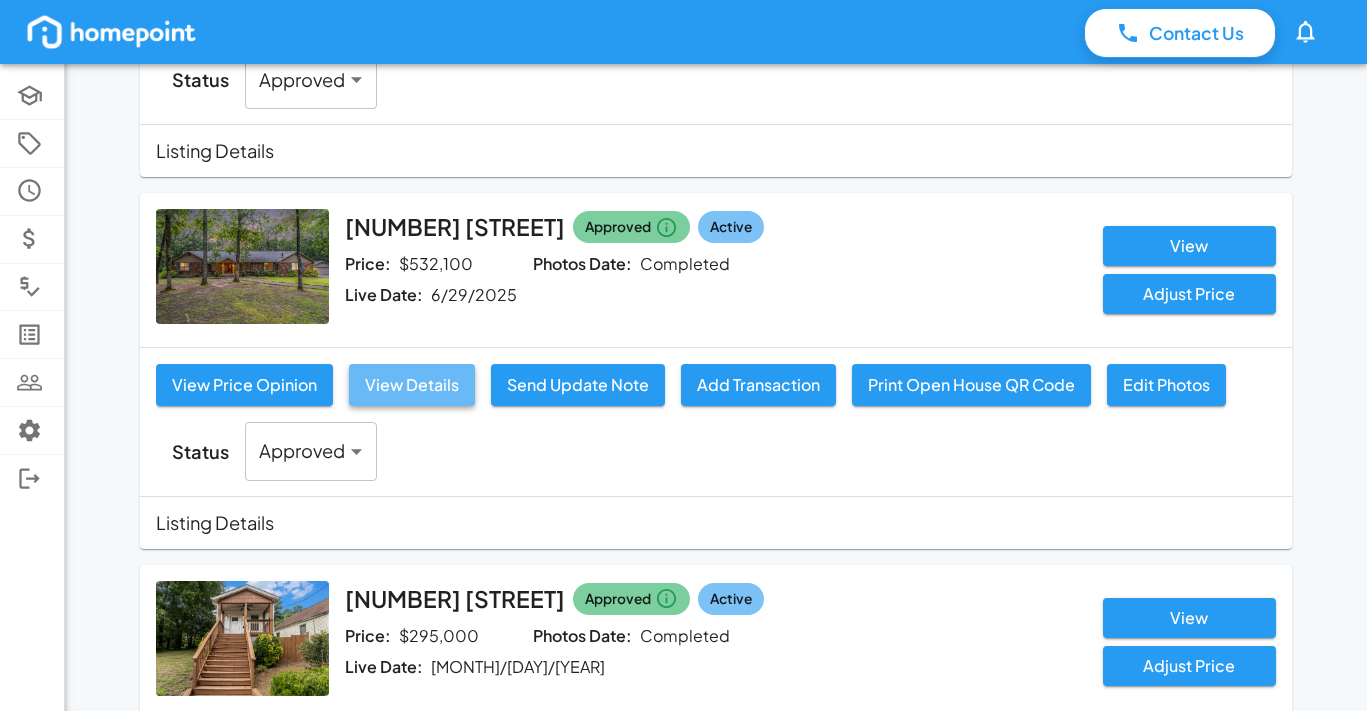 click on "View Details" at bounding box center (412, 385) 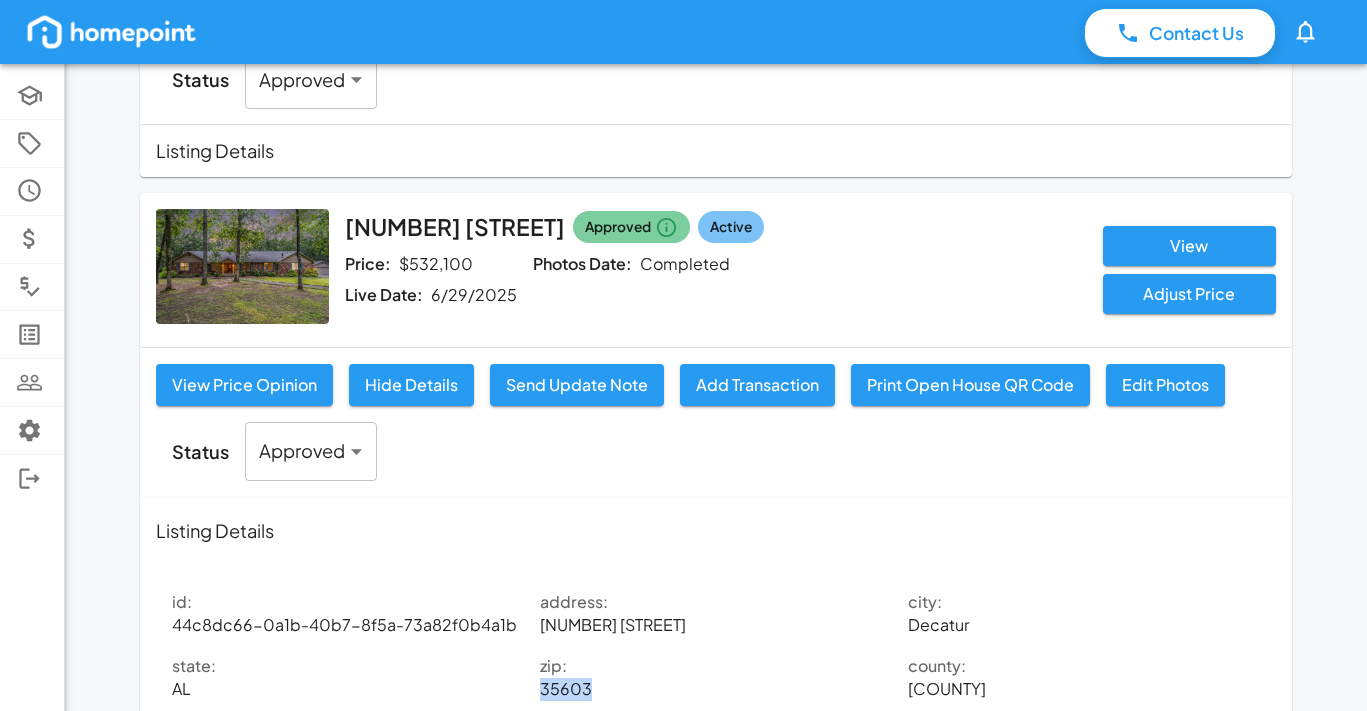 drag, startPoint x: 591, startPoint y: 668, endPoint x: 543, endPoint y: 668, distance: 48 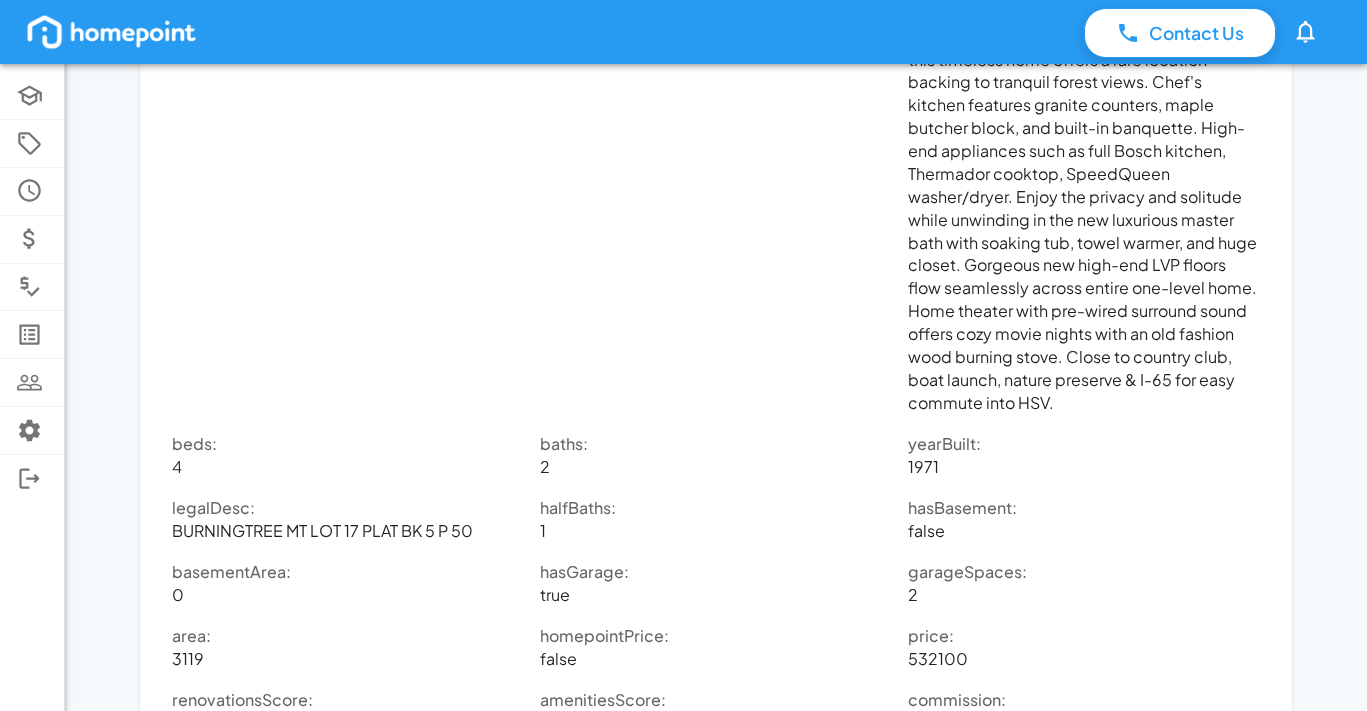 scroll, scrollTop: 1658, scrollLeft: 0, axis: vertical 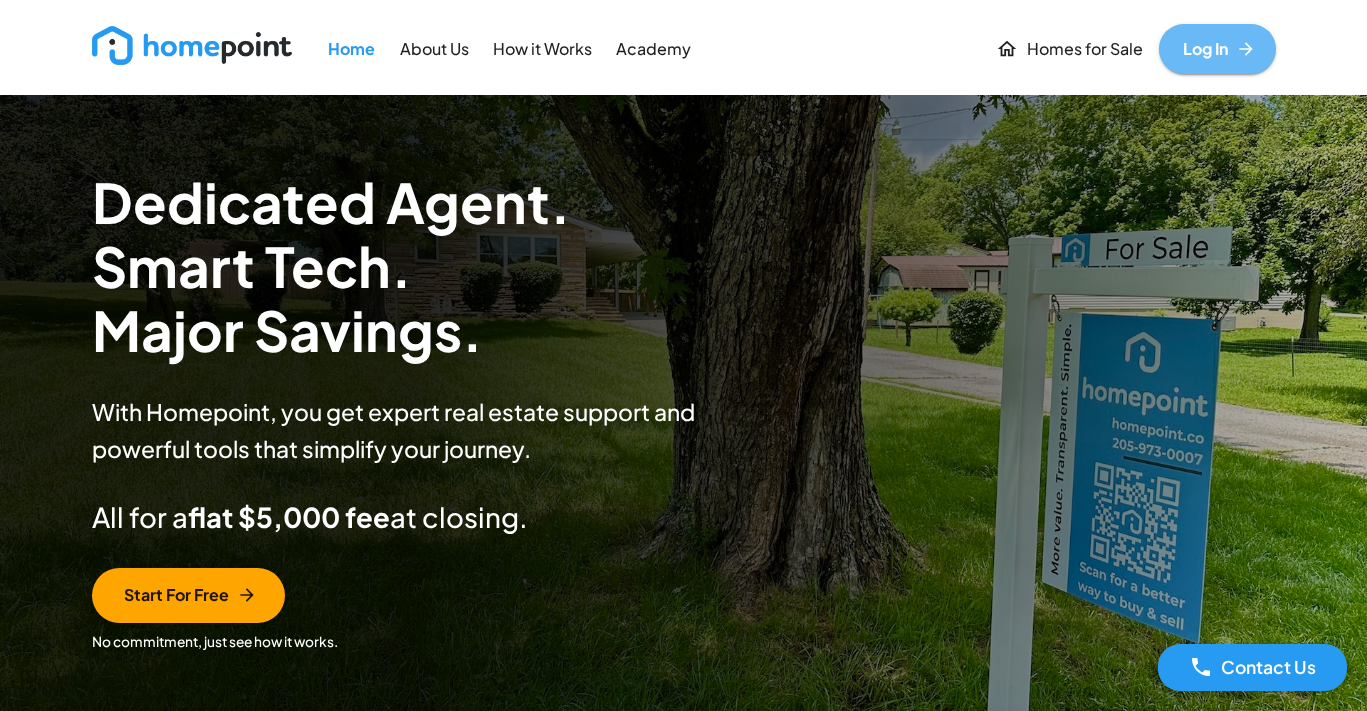 click on "Log In" at bounding box center (1217, 49) 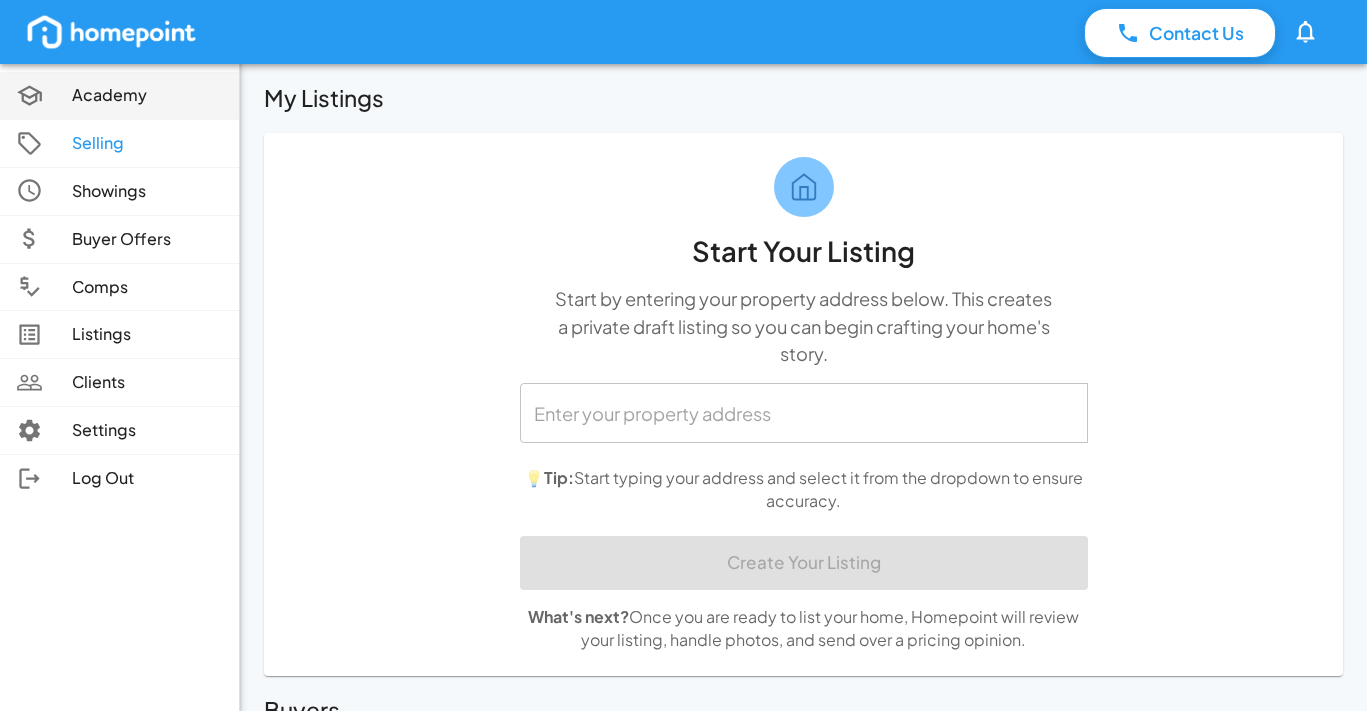click on "Academy" at bounding box center [147, 95] 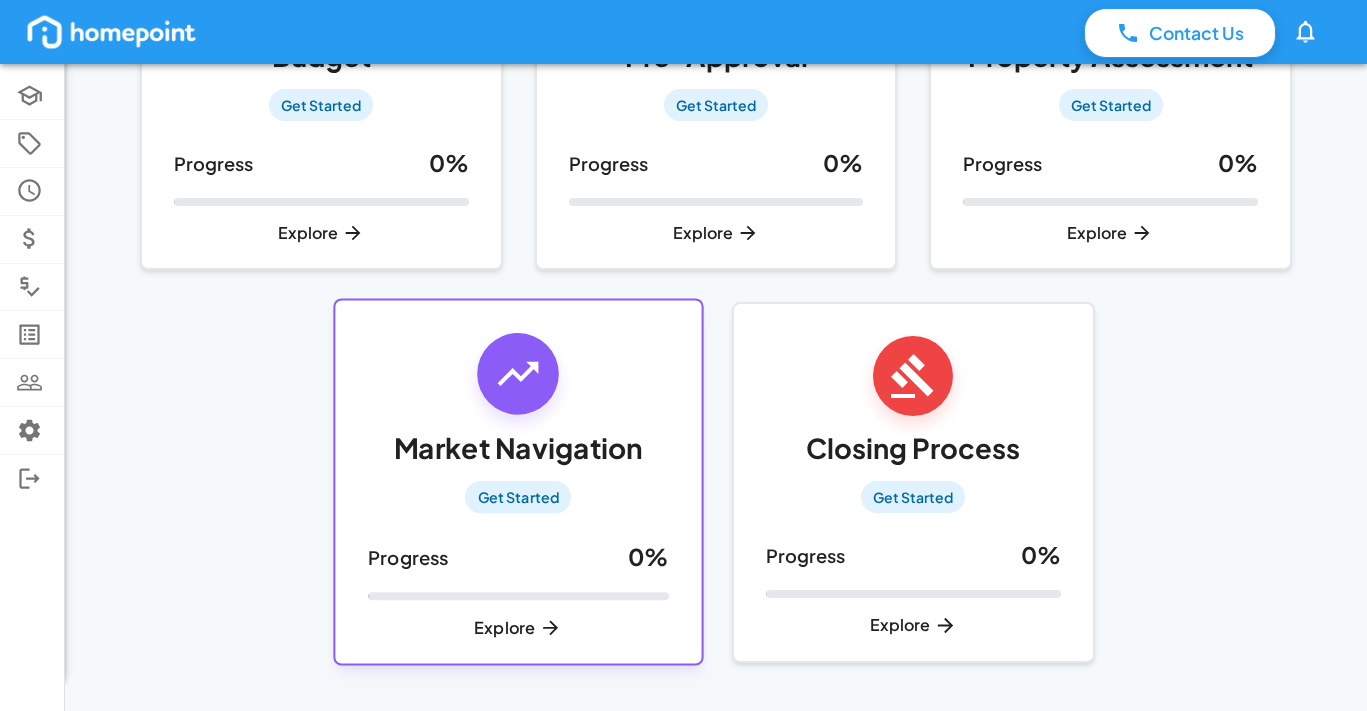 click on "Market Navigation" at bounding box center (518, 448) 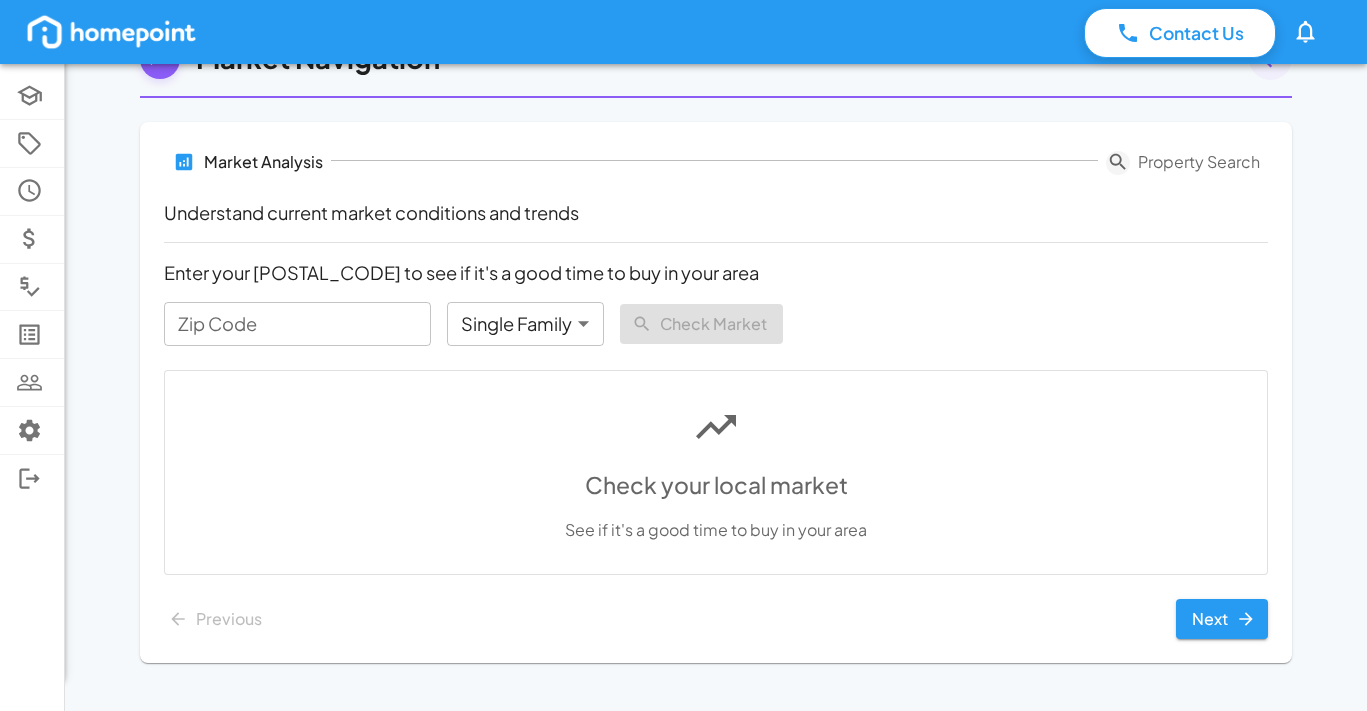 scroll, scrollTop: 137, scrollLeft: 0, axis: vertical 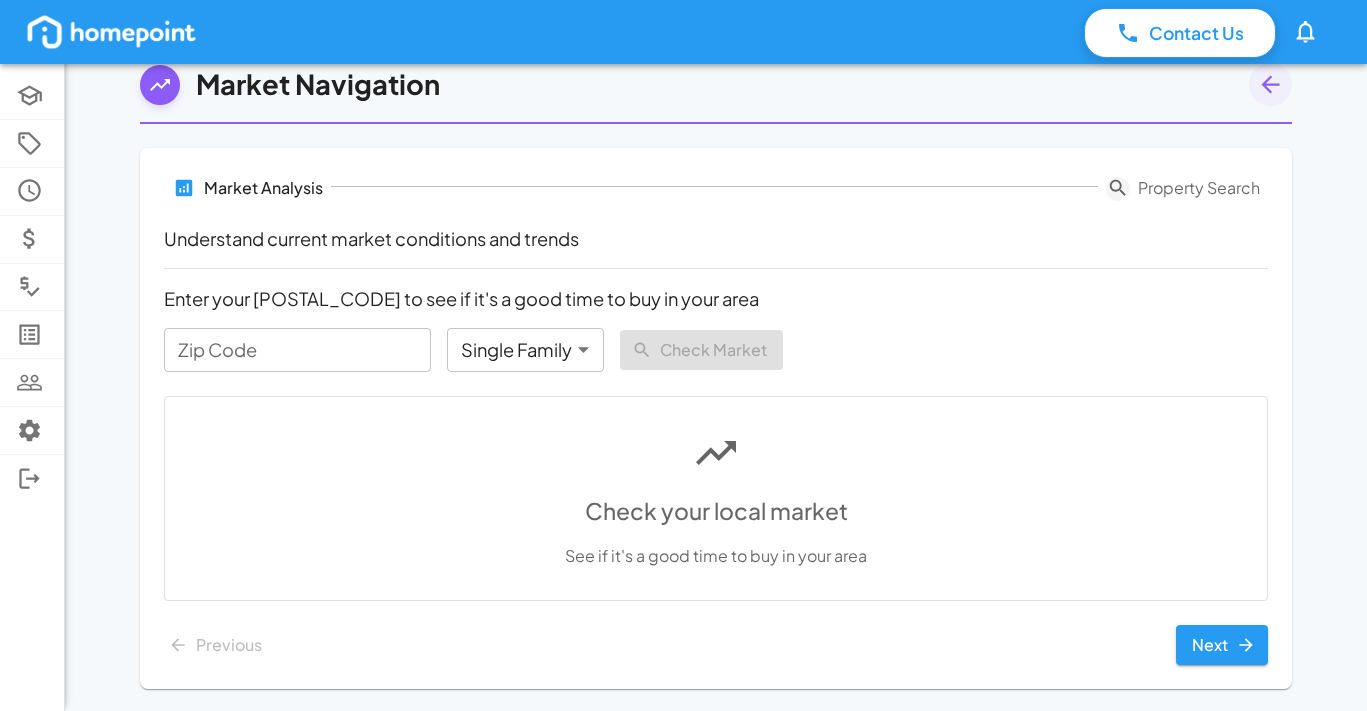 click on "Zip Code" at bounding box center (297, 349) 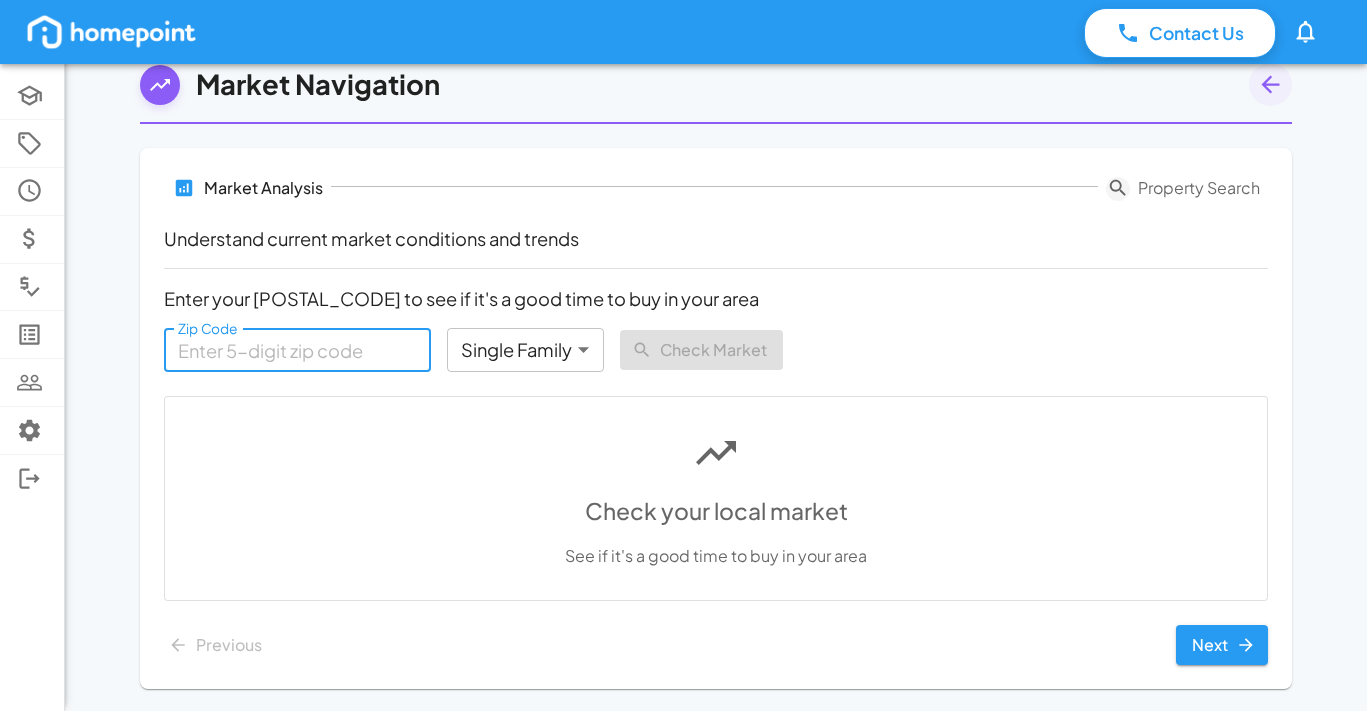 paste on "35603" 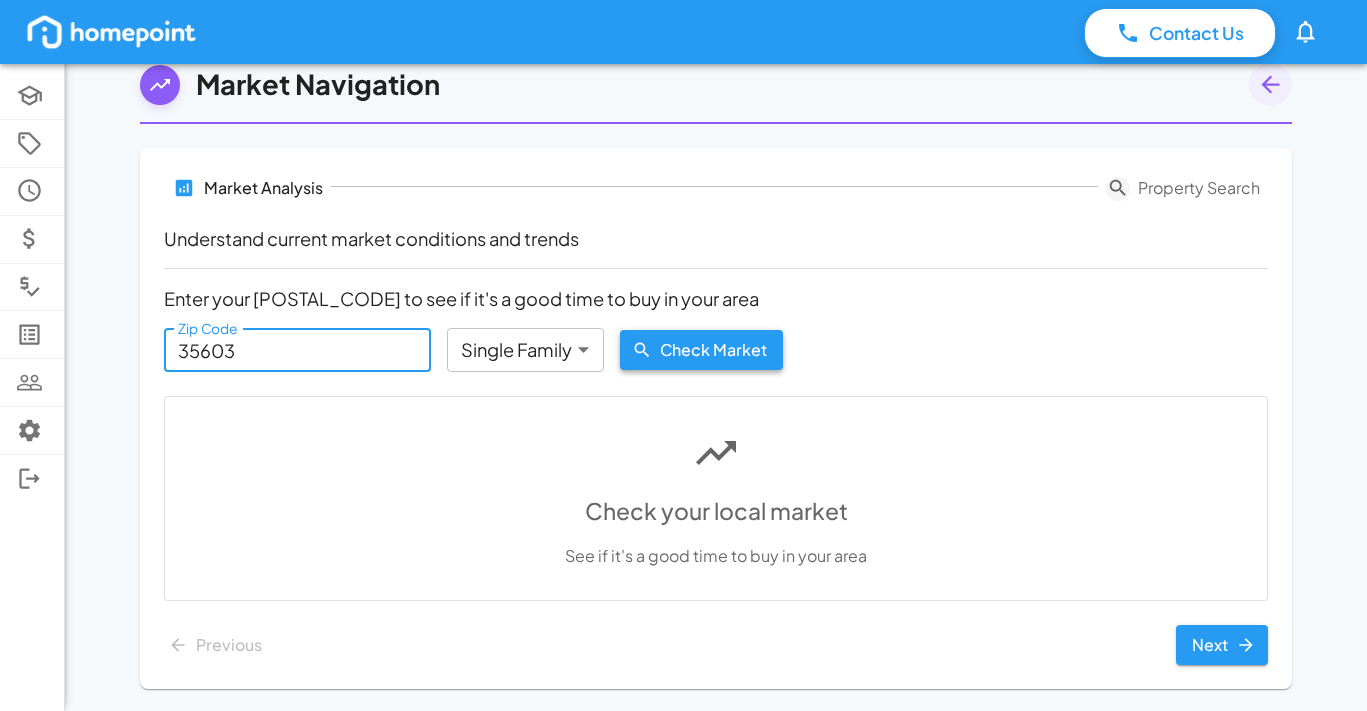 type on "35603" 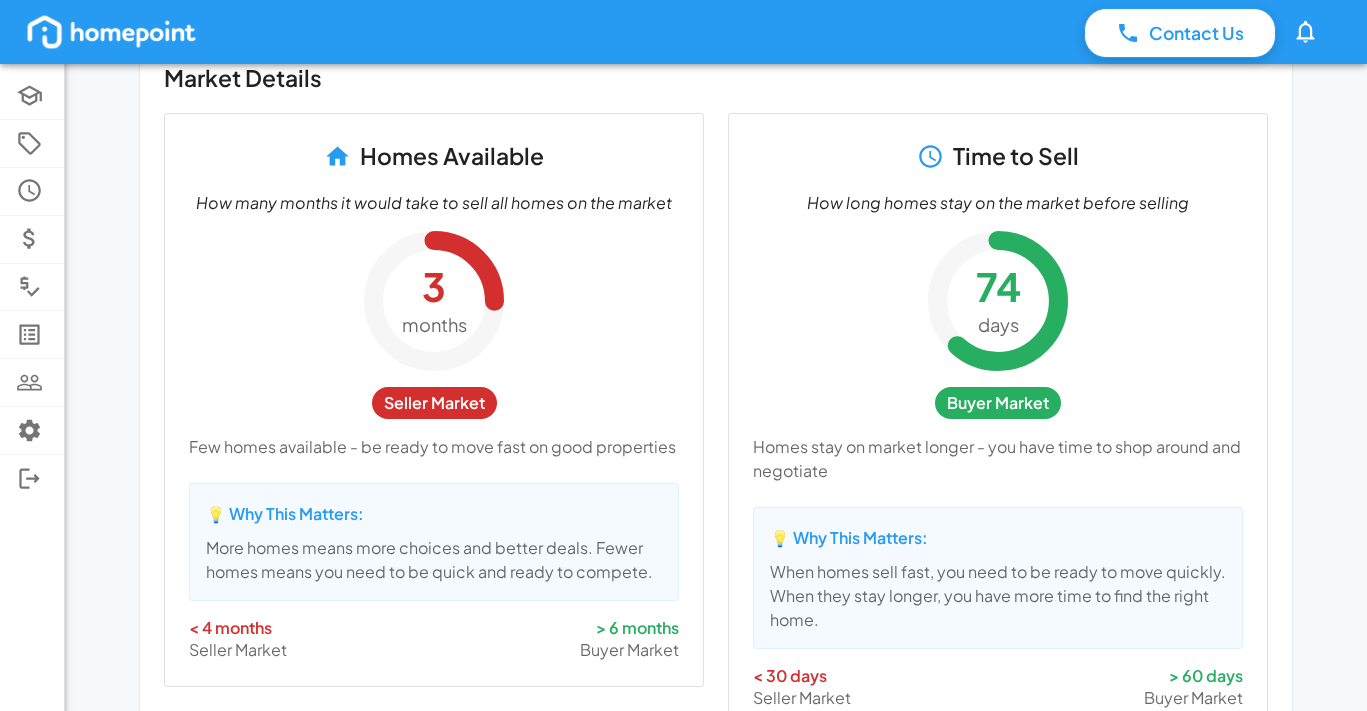 scroll, scrollTop: 1068, scrollLeft: 0, axis: vertical 